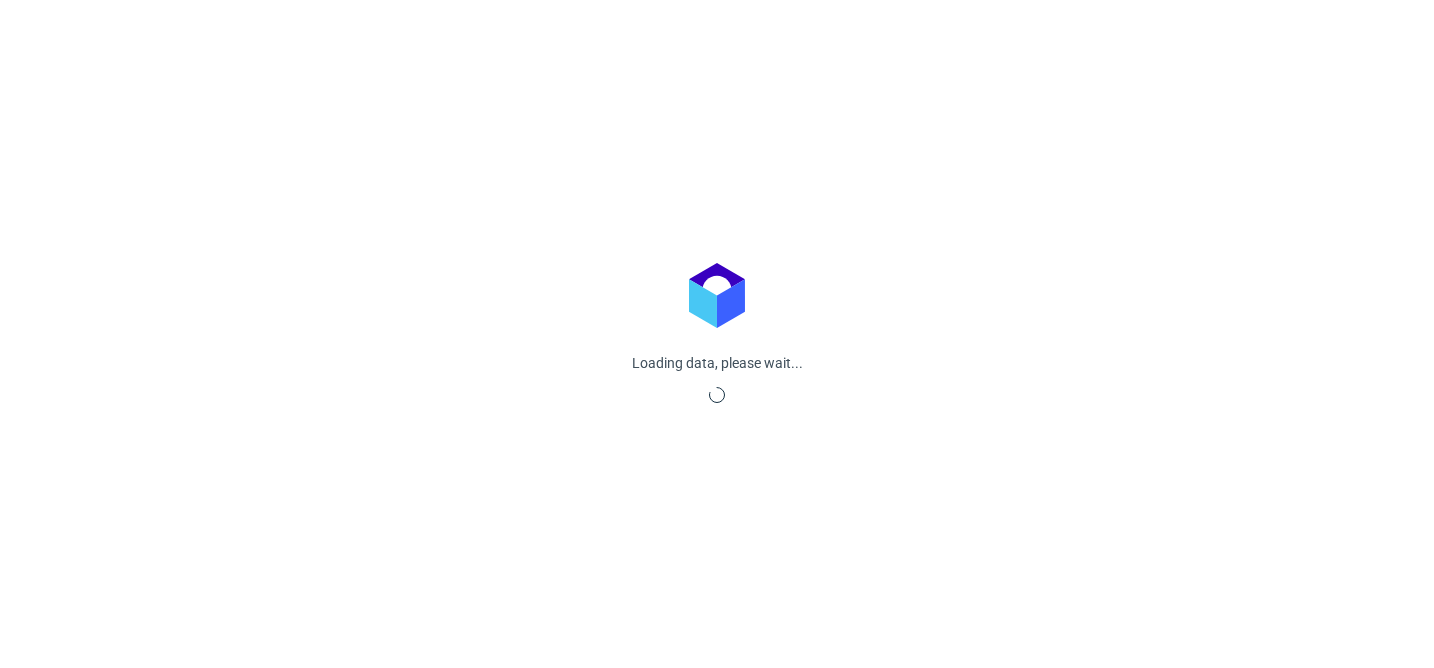 scroll, scrollTop: 0, scrollLeft: 0, axis: both 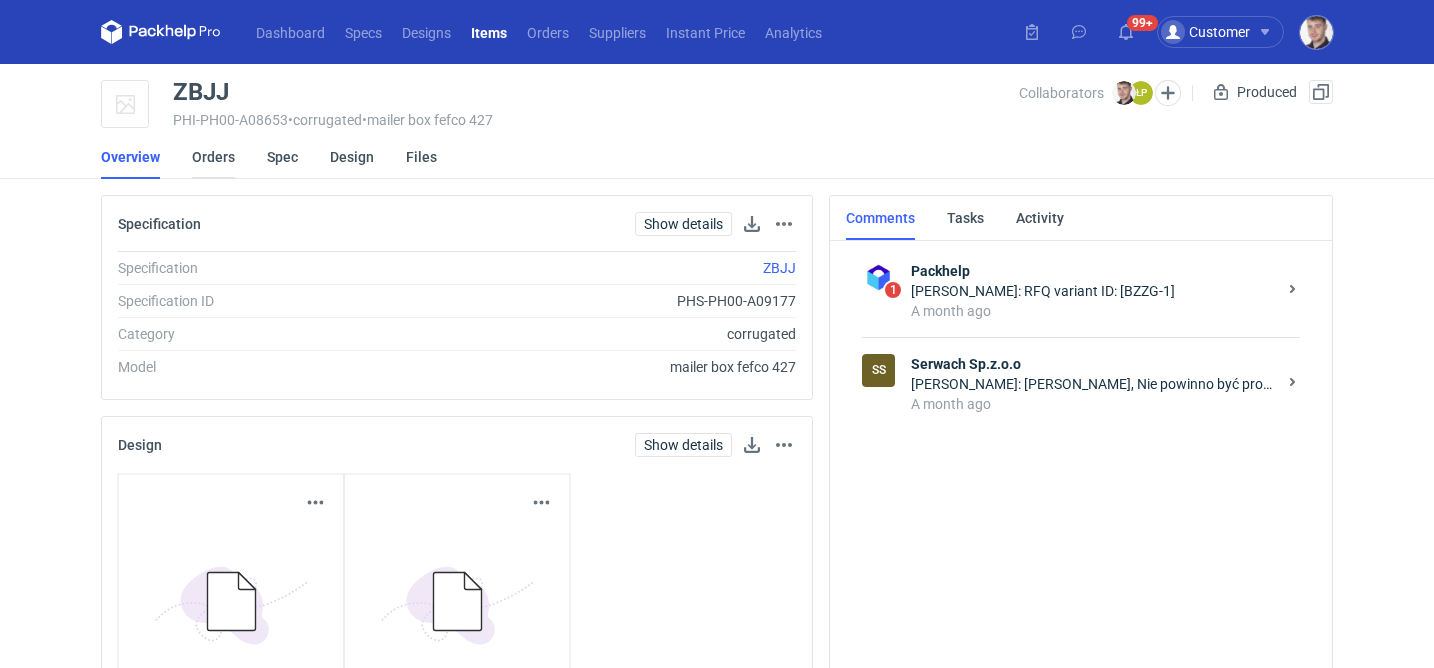 click on "Orders" at bounding box center (213, 157) 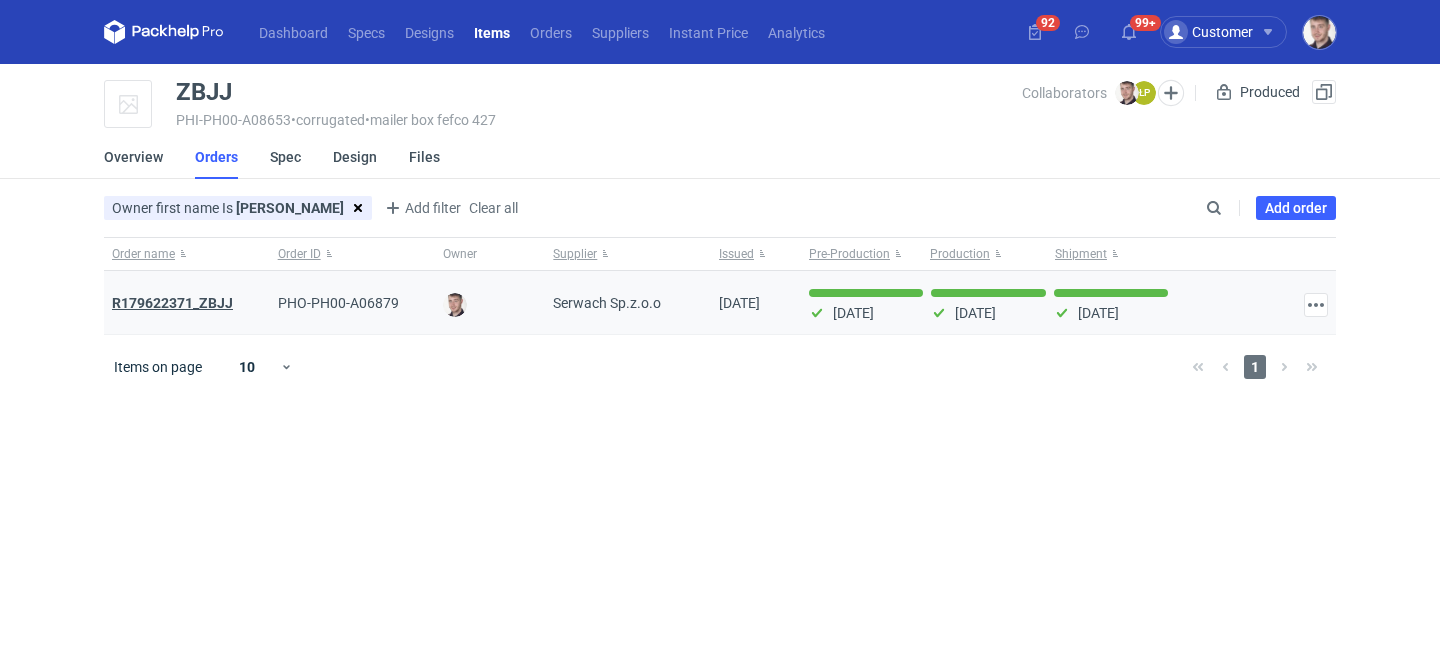 click on "R179622371_ZBJJ" at bounding box center (172, 303) 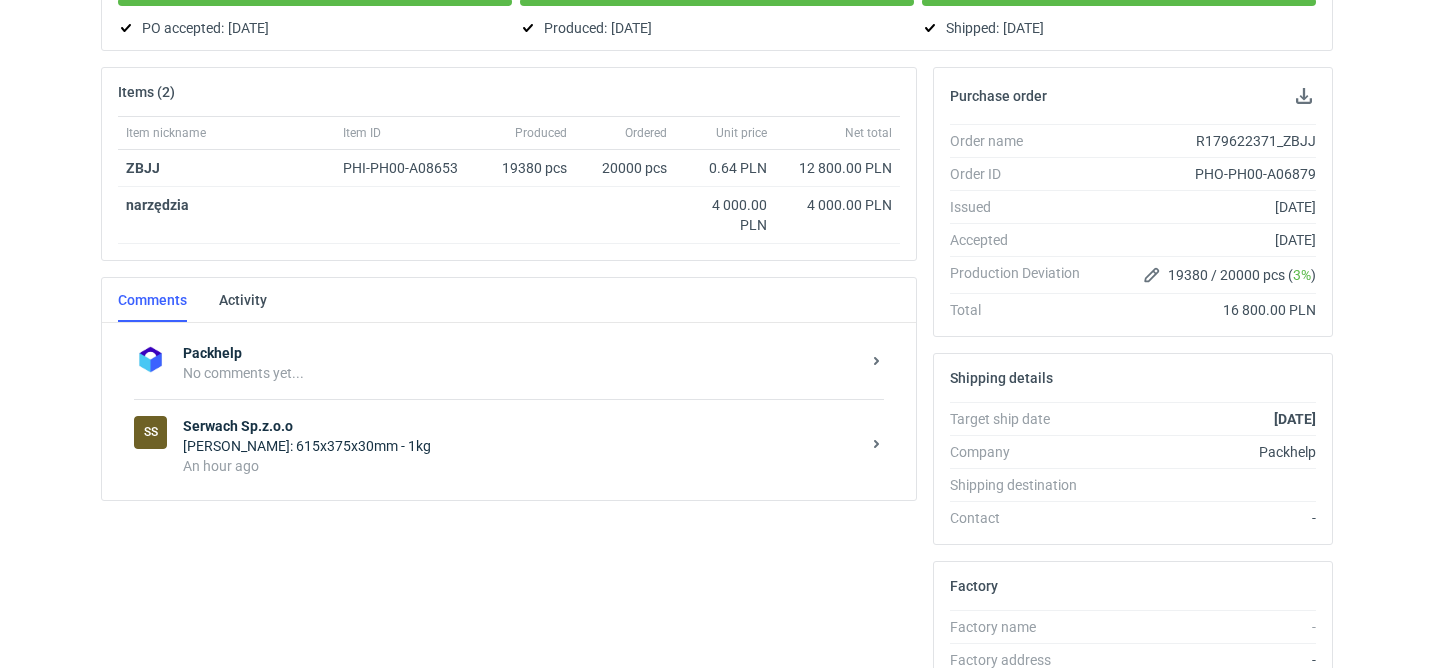 click on "Serwach Sp.z.o.o" at bounding box center (521, 426) 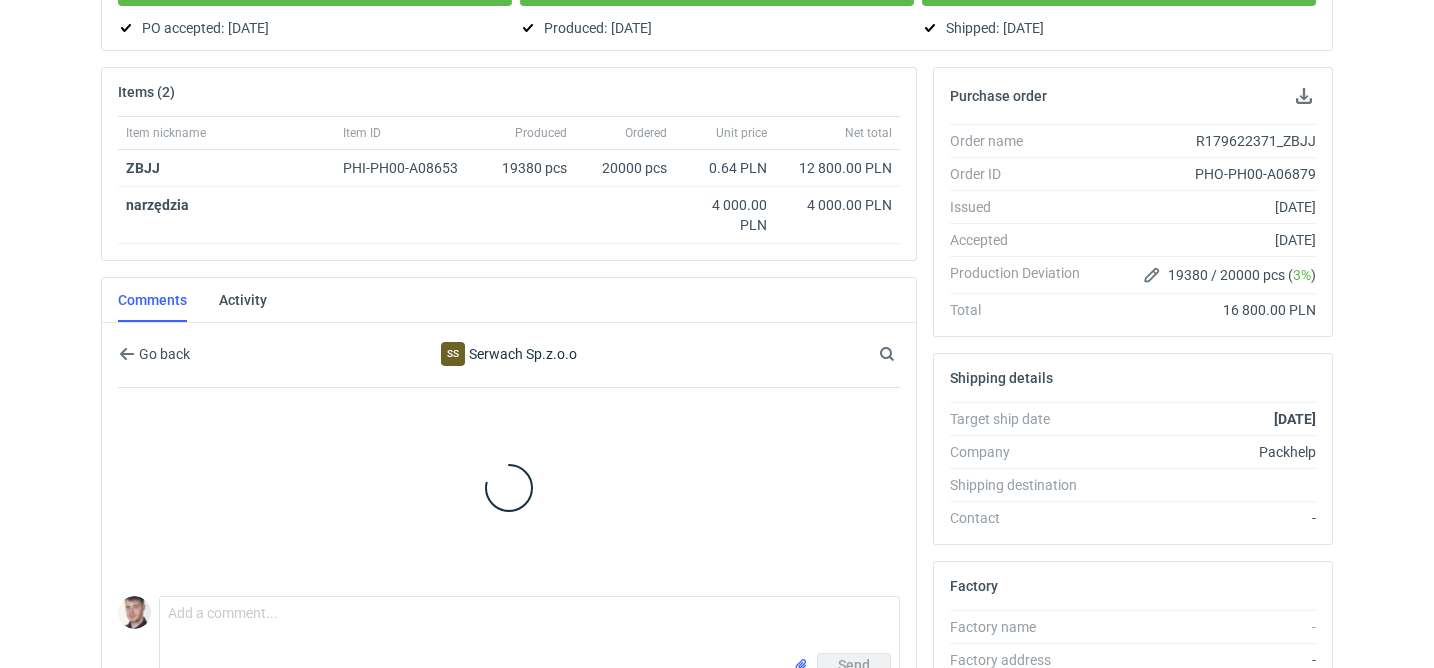 scroll, scrollTop: 289, scrollLeft: 0, axis: vertical 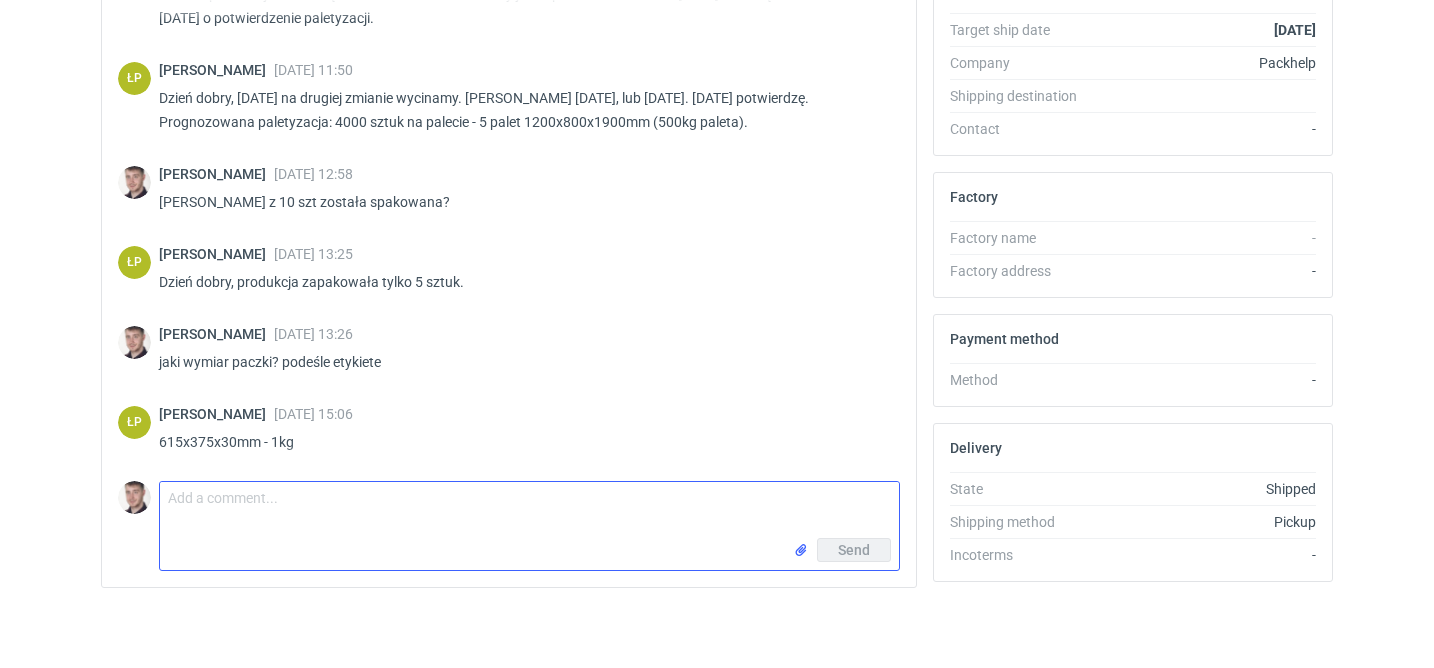 click on "Comment message" at bounding box center [529, 510] 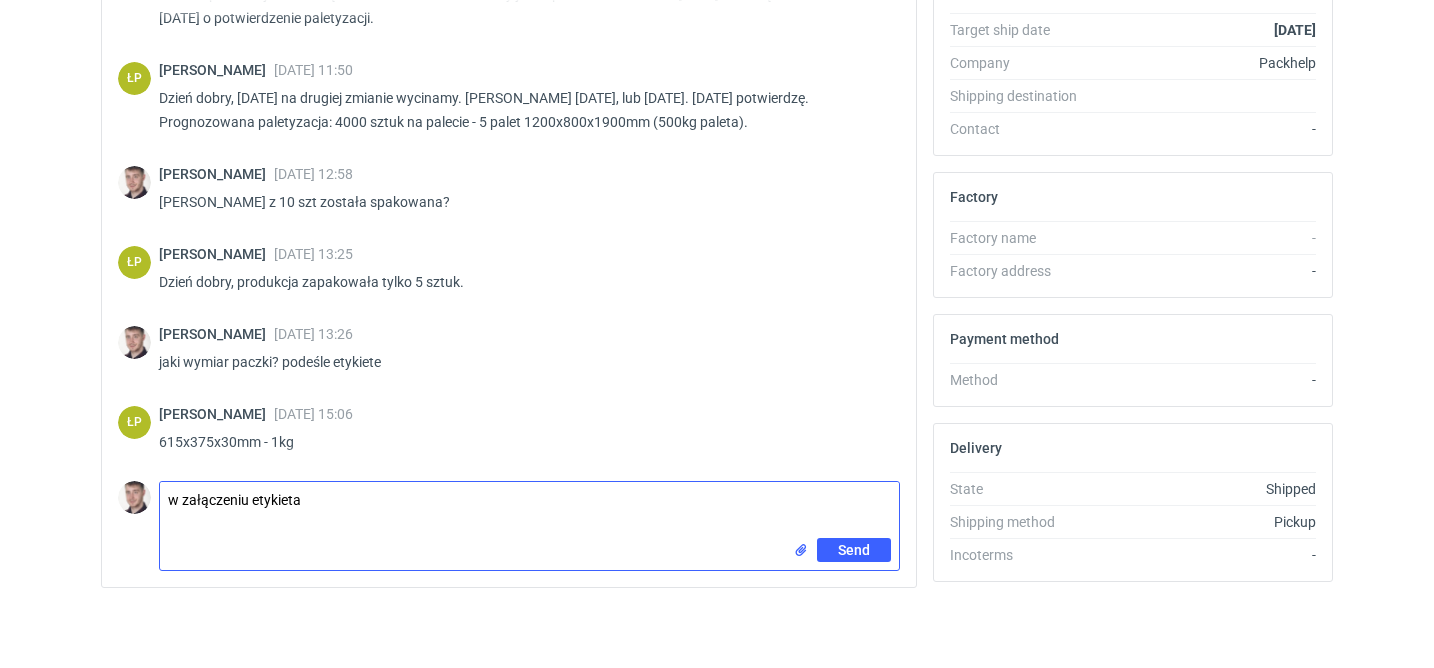 type on "w załączeniu etykieta" 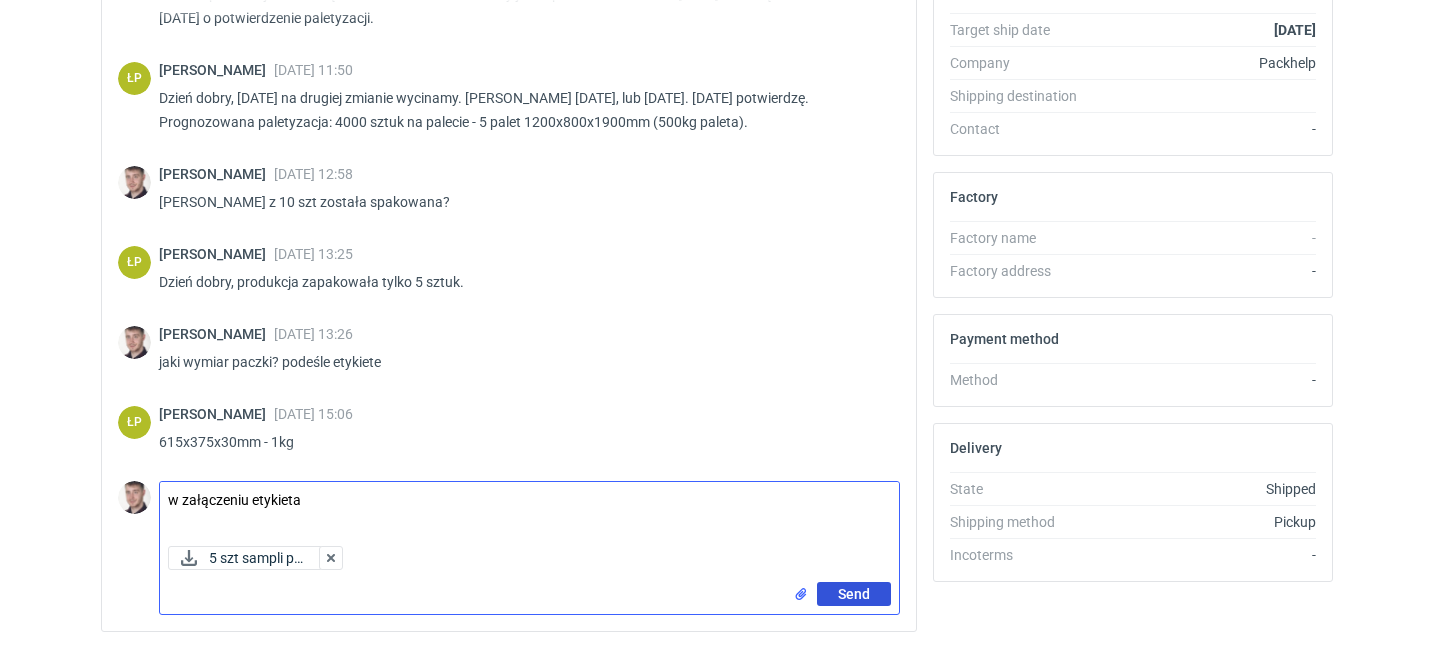 click on "Send" at bounding box center (854, 594) 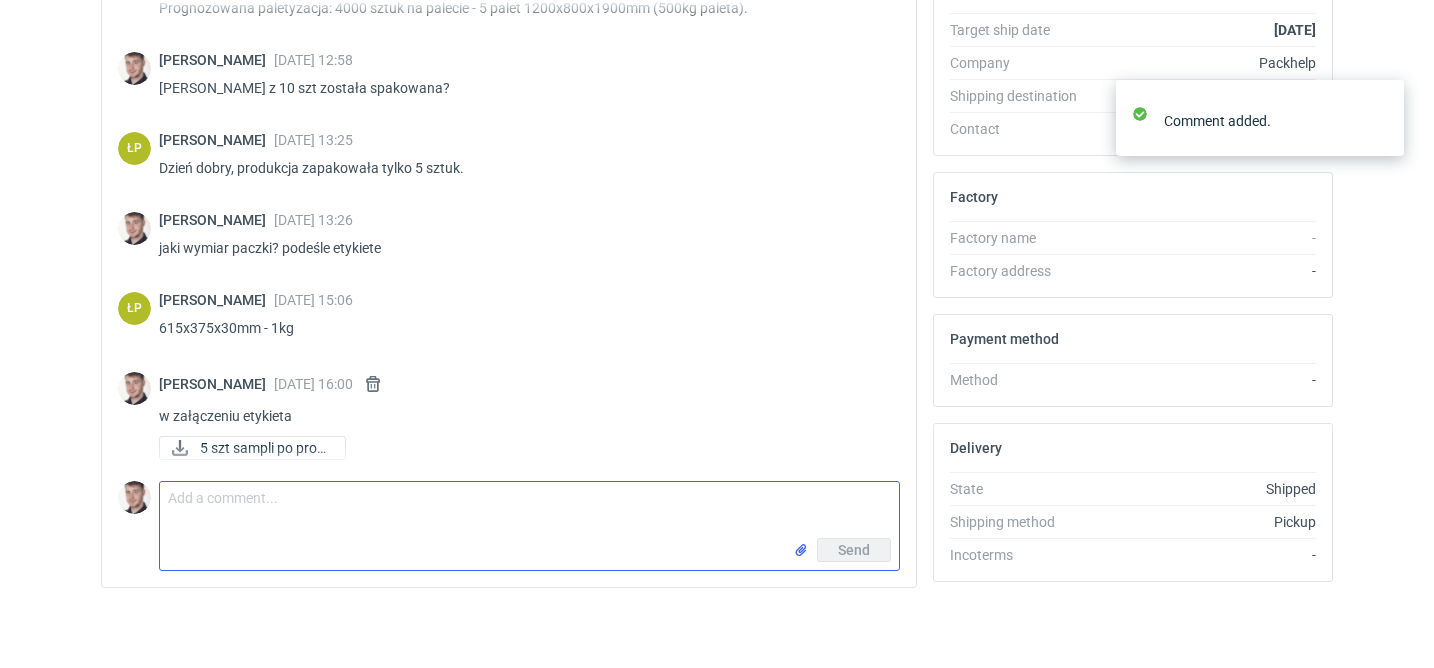 scroll, scrollTop: 1857, scrollLeft: 0, axis: vertical 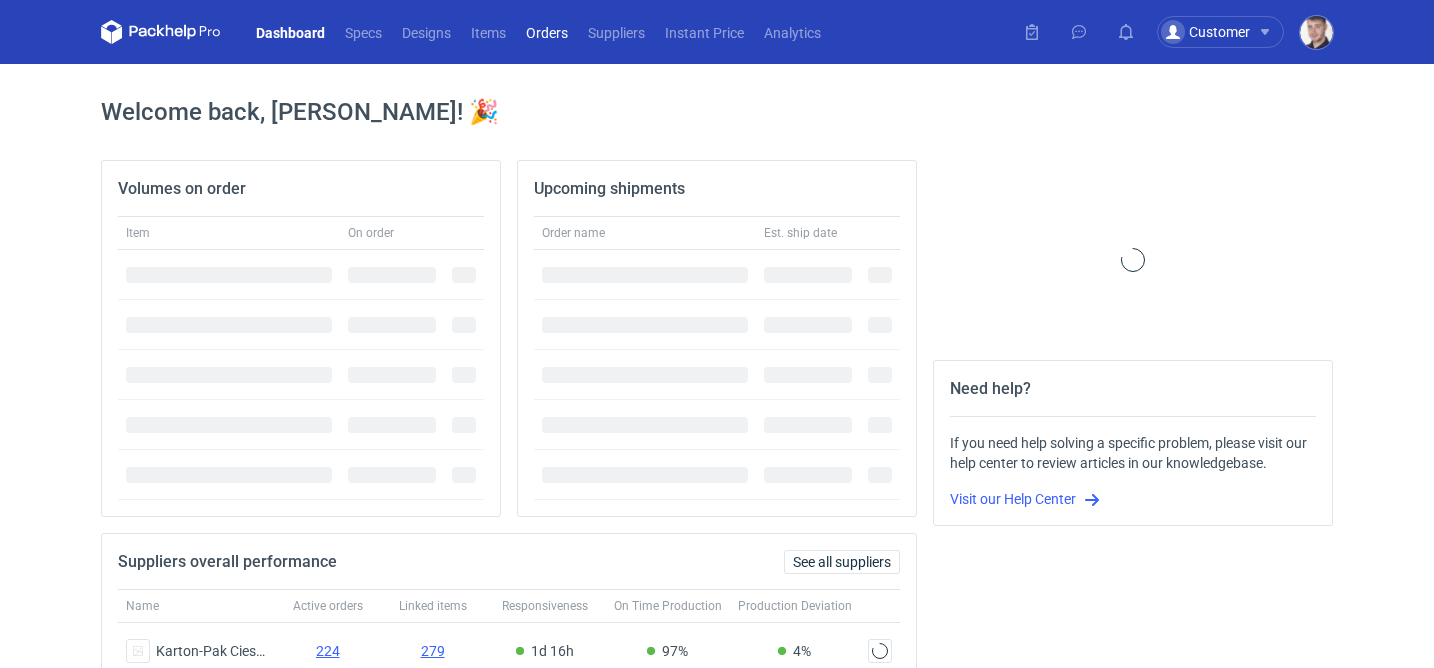 click on "Orders" at bounding box center [547, 32] 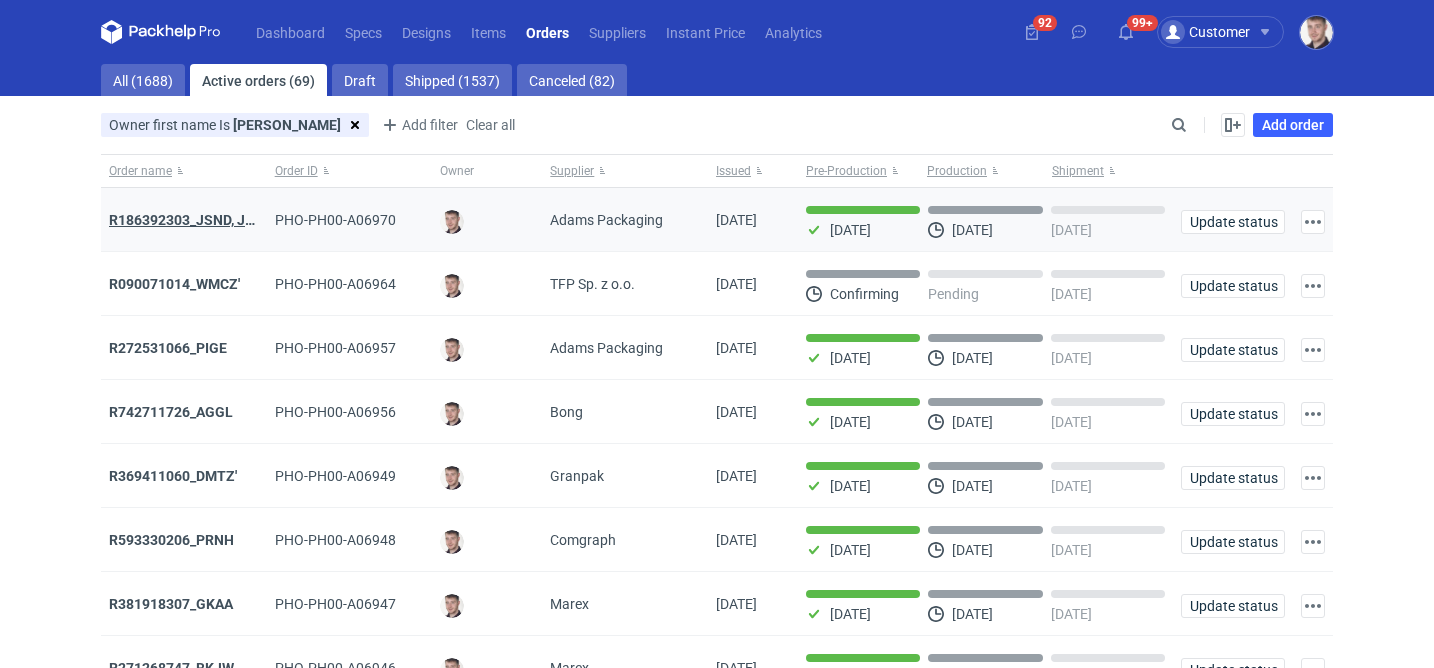 click on "R186392303_JSND, JYFT" at bounding box center (190, 220) 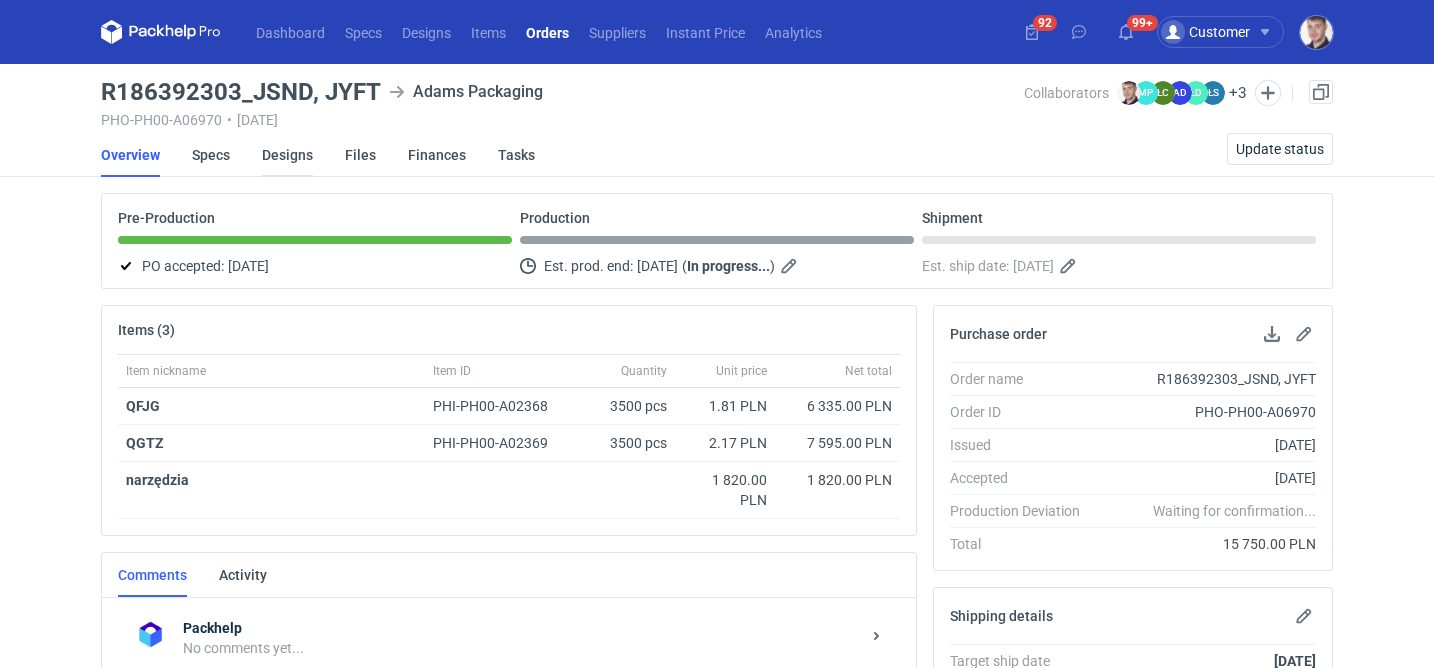 click on "Designs" at bounding box center [287, 155] 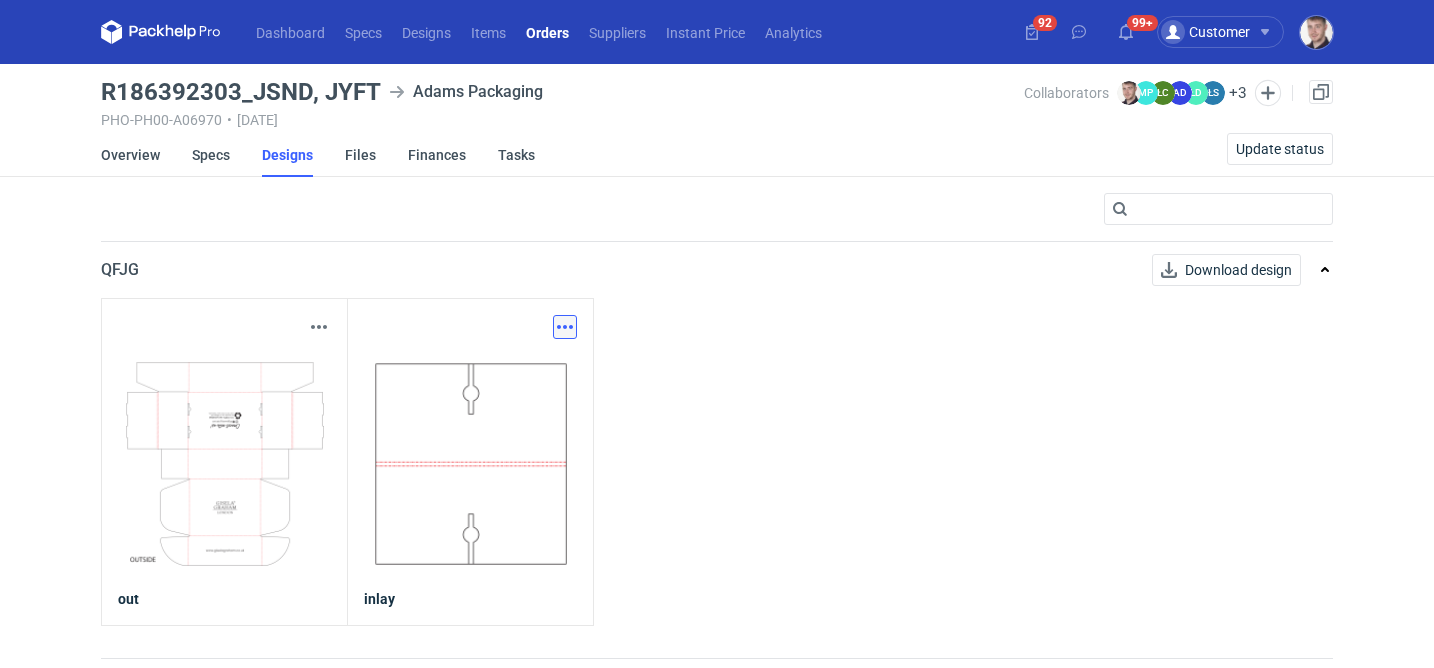 click at bounding box center (565, 327) 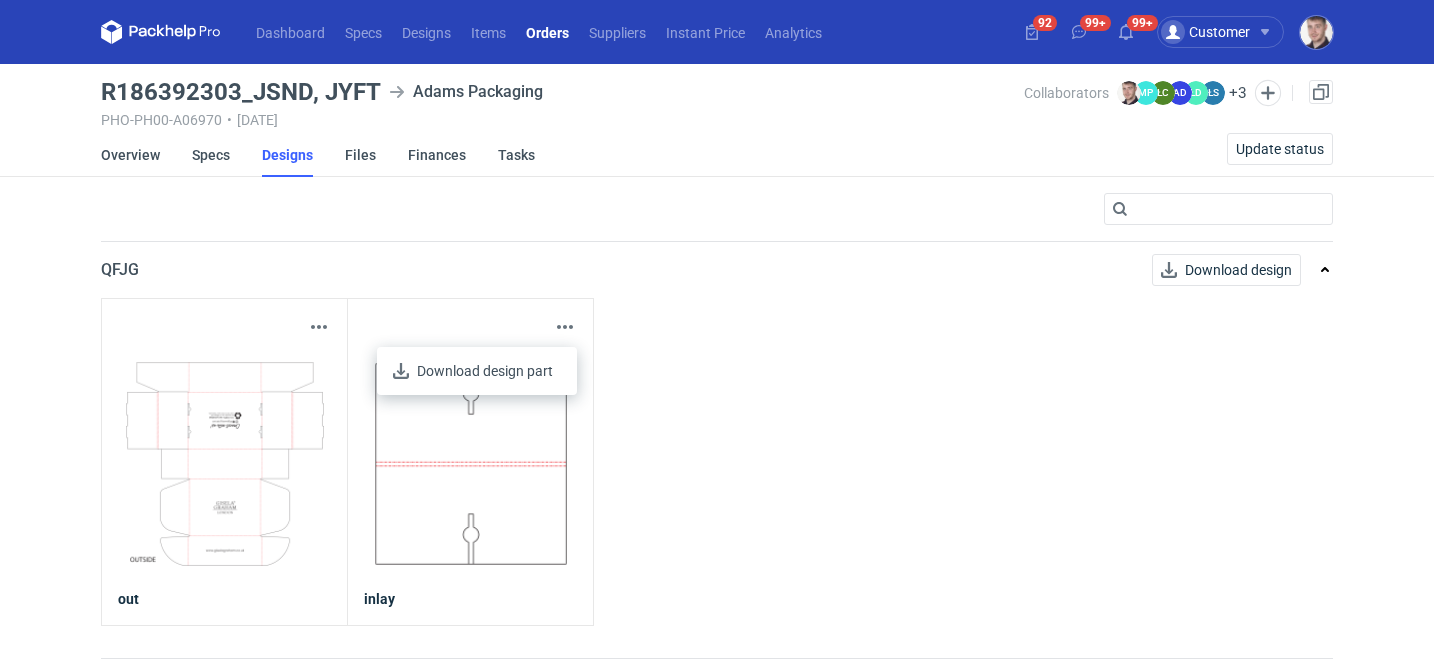 click on "Download design part" at bounding box center [477, 371] 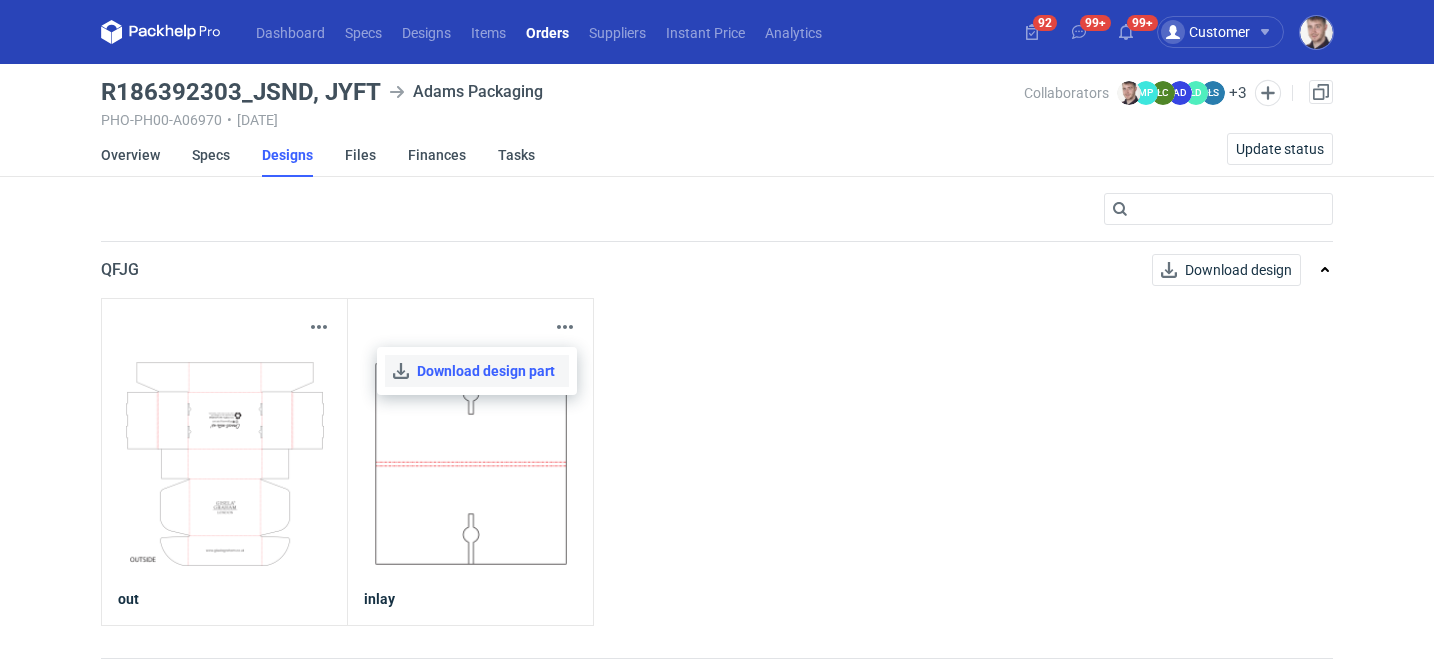 click on "Download design part" at bounding box center [477, 371] 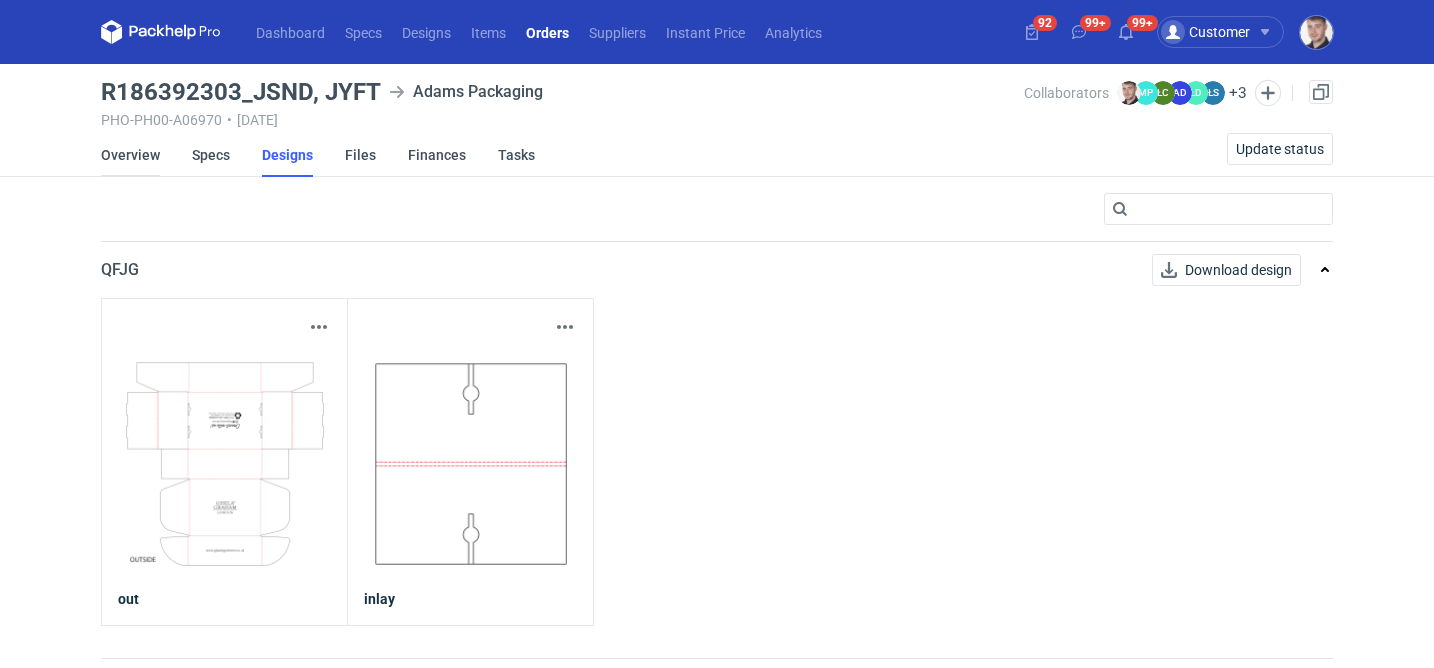 click on "Overview" at bounding box center (130, 155) 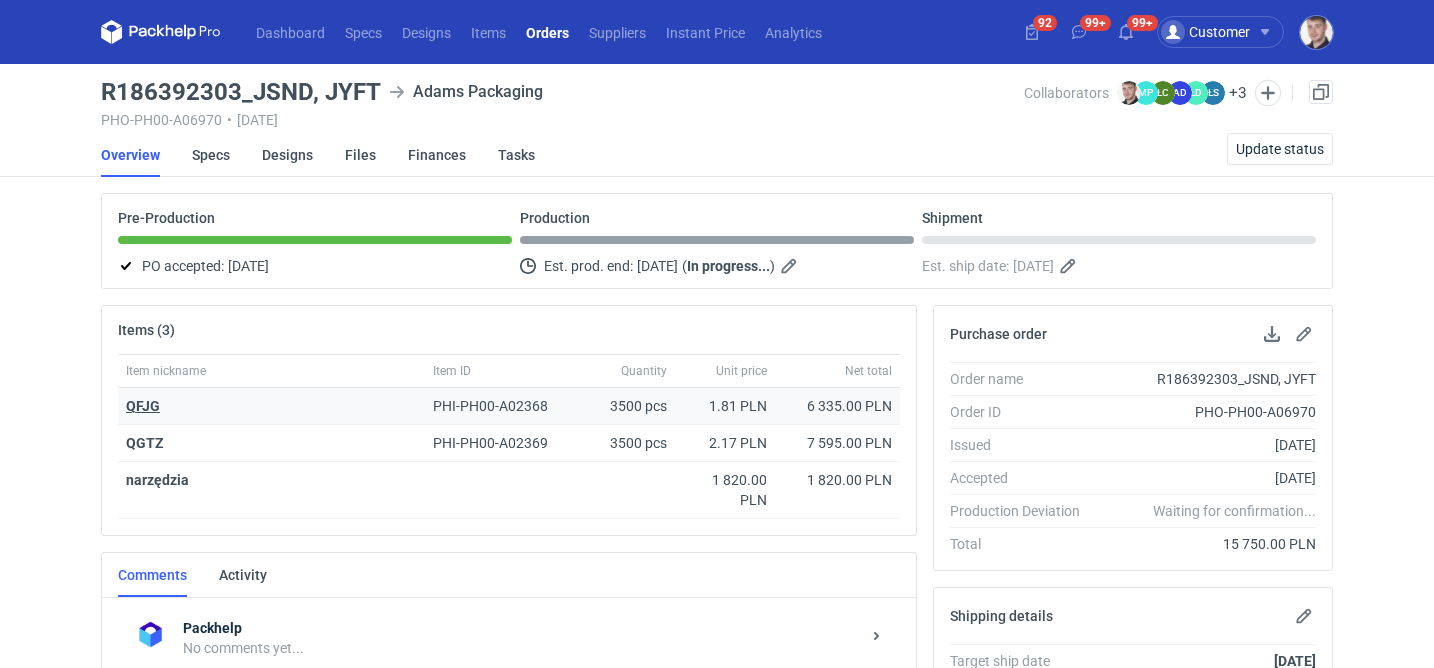 click on "QFJG" at bounding box center [143, 406] 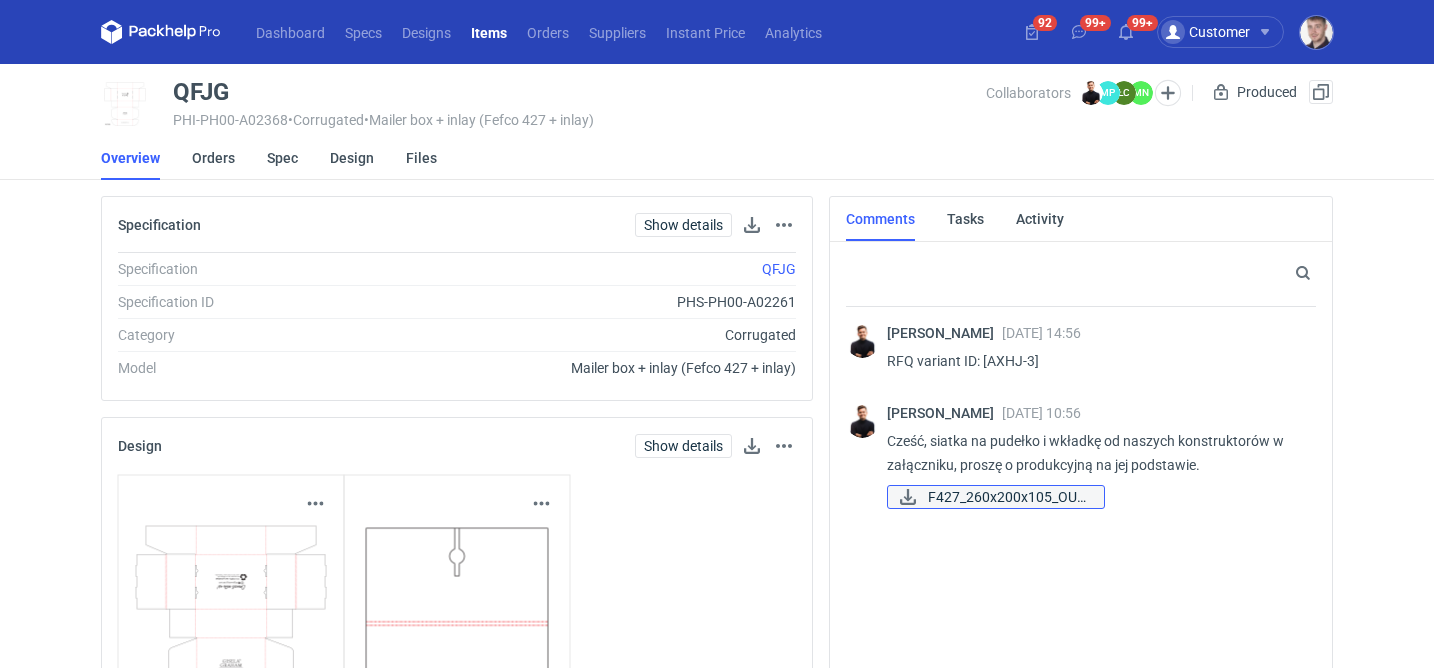 click on "F427_260x200x105_OUT..." at bounding box center (1008, 497) 